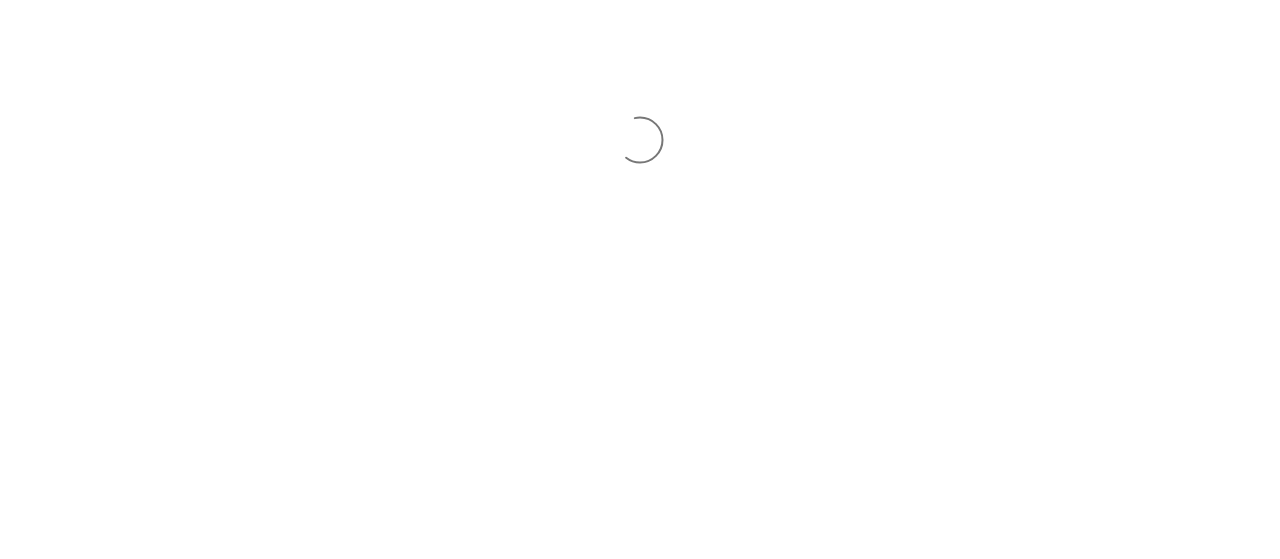 scroll, scrollTop: 0, scrollLeft: 0, axis: both 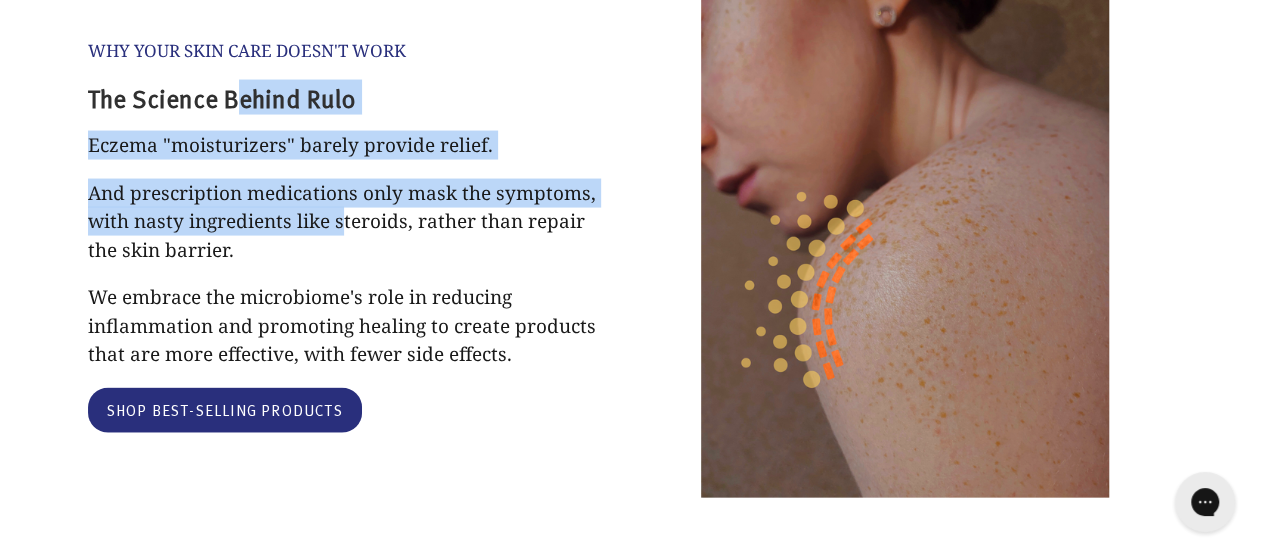 drag, startPoint x: 231, startPoint y: 97, endPoint x: 338, endPoint y: 225, distance: 166.83224 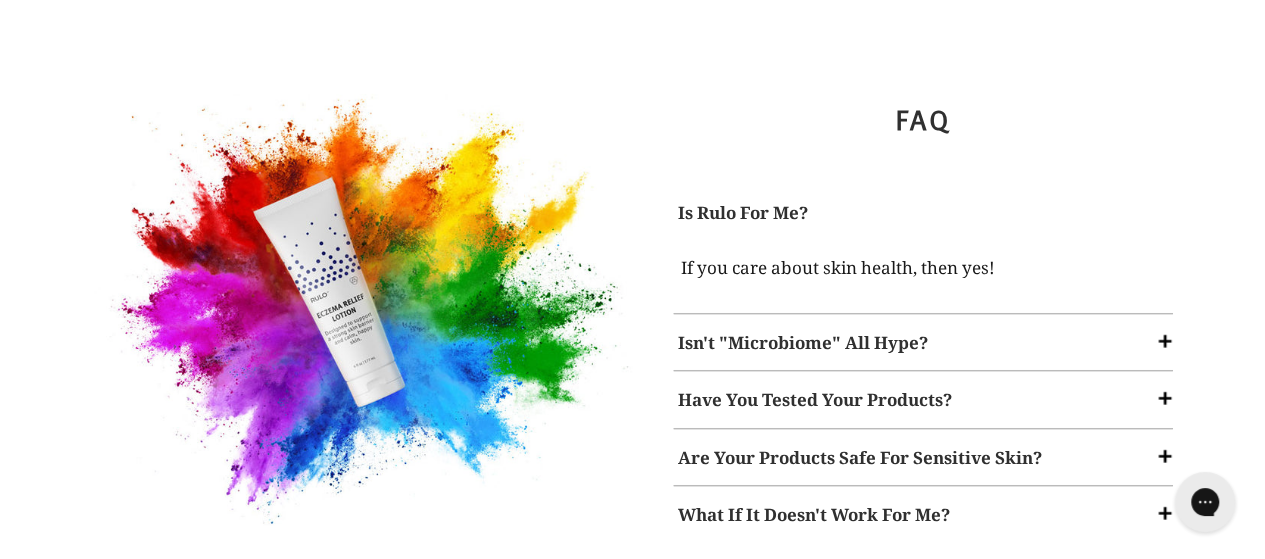 scroll, scrollTop: 2535, scrollLeft: 0, axis: vertical 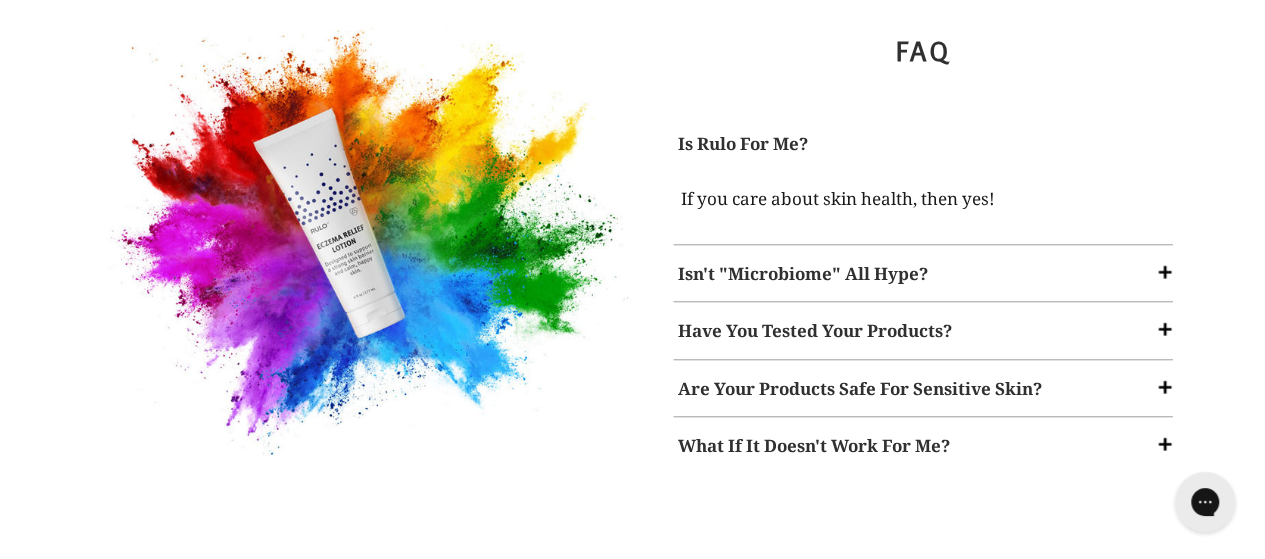 click on "Isn't "Microbiome" All Hype?" at bounding box center [803, 273] 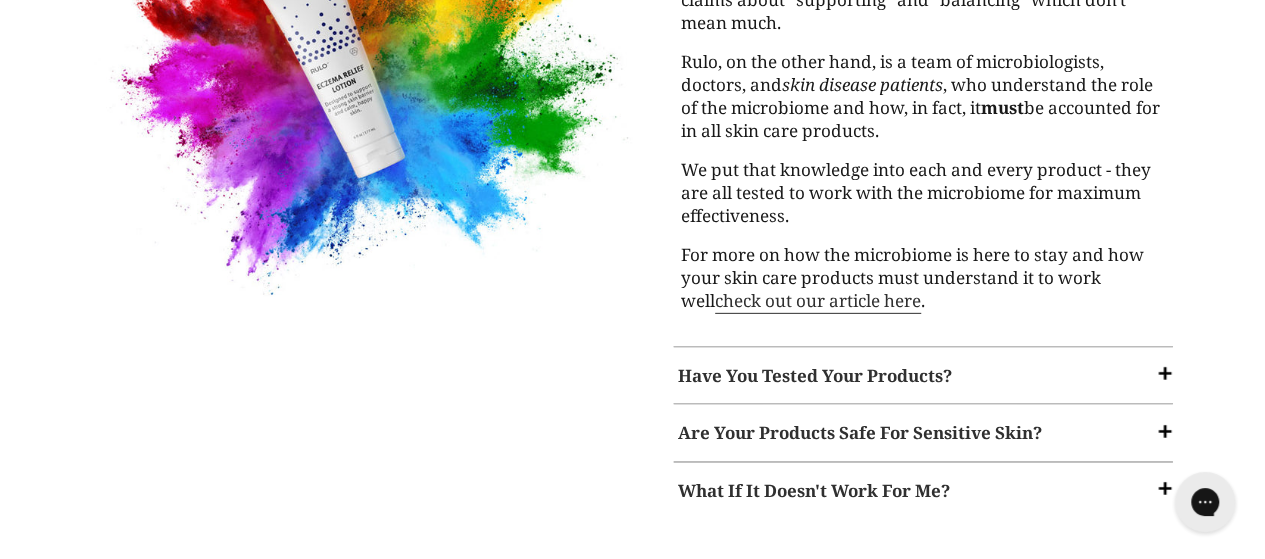 click on "Have You Tested Your Products?" at bounding box center (815, 375) 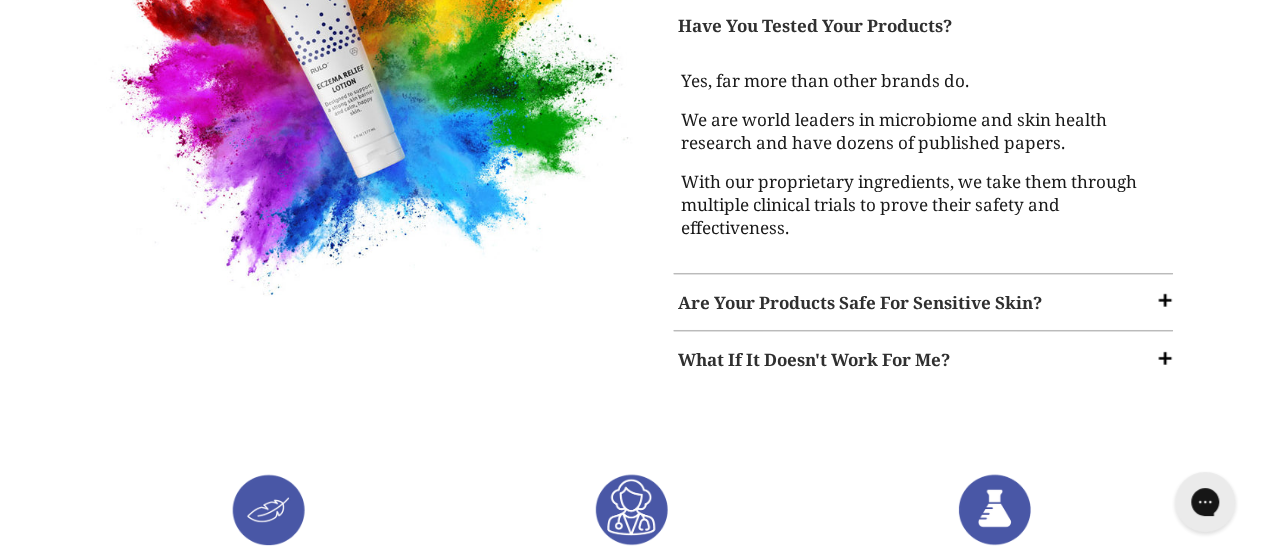 click on "Are Your Products Safe For Sensitive Skin?" at bounding box center [860, 302] 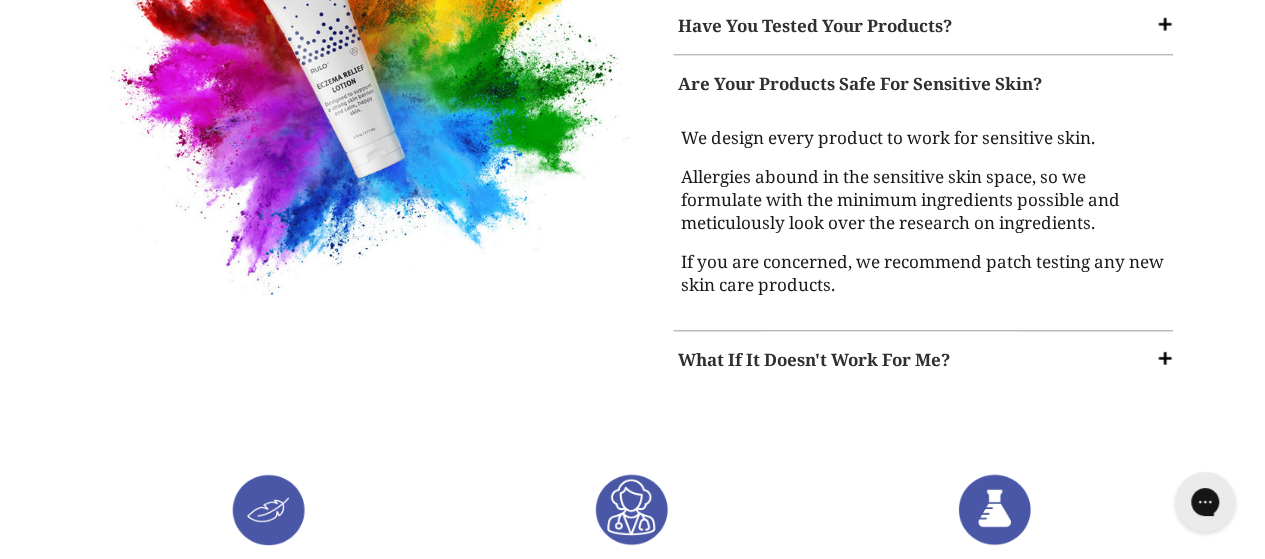 click on "What If It Doesn't Work For Me?" at bounding box center (923, 360) 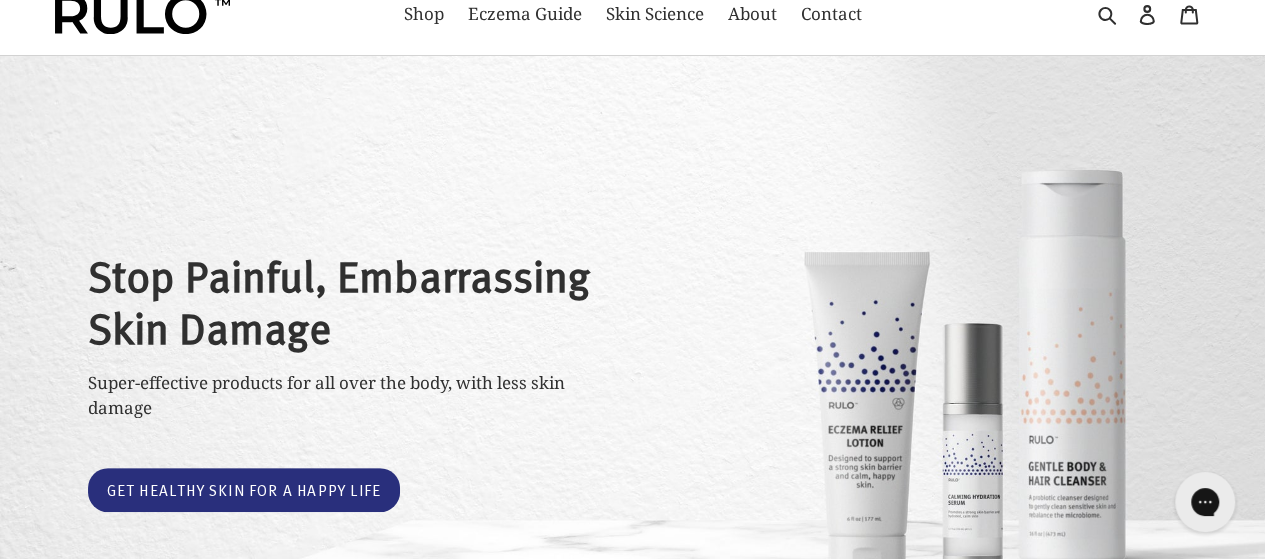 scroll, scrollTop: 0, scrollLeft: 0, axis: both 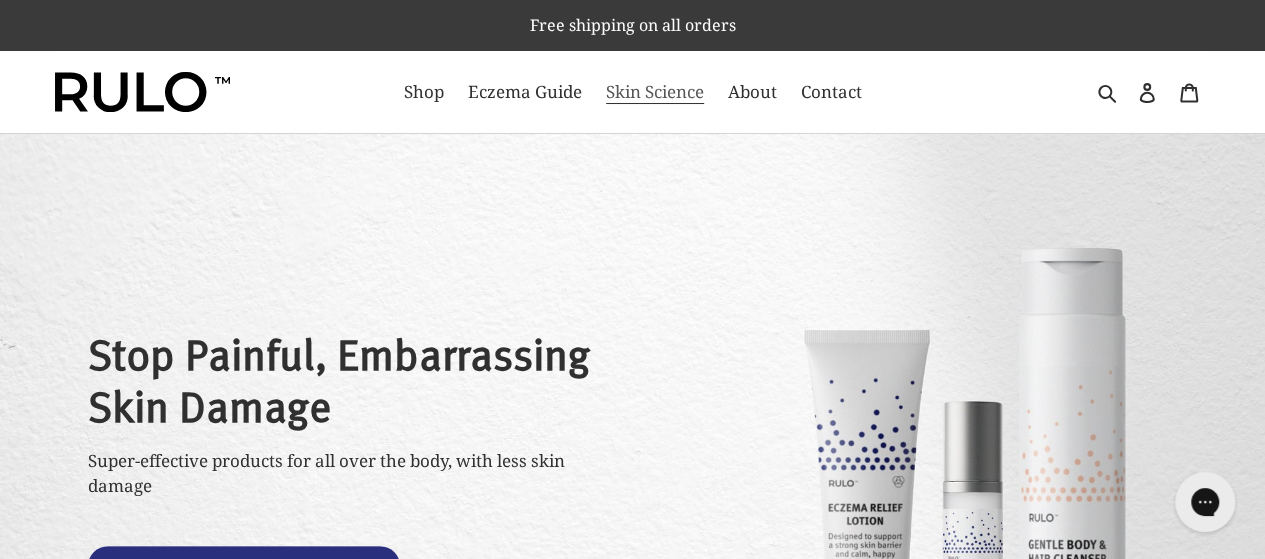 click on "Skin Science" at bounding box center (655, 92) 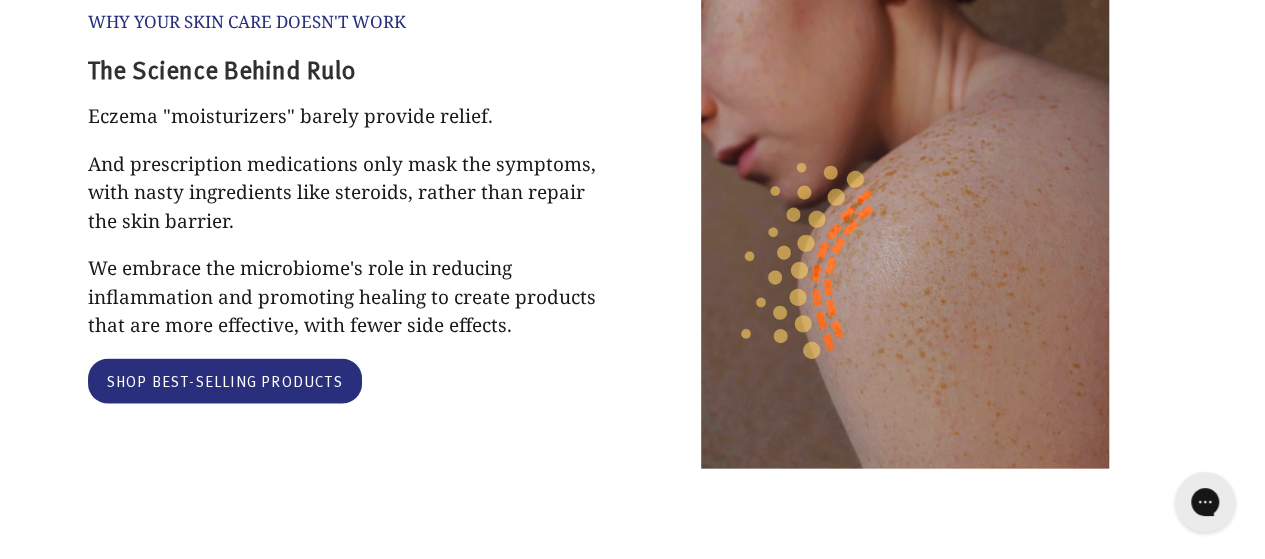 scroll, scrollTop: 1990, scrollLeft: 0, axis: vertical 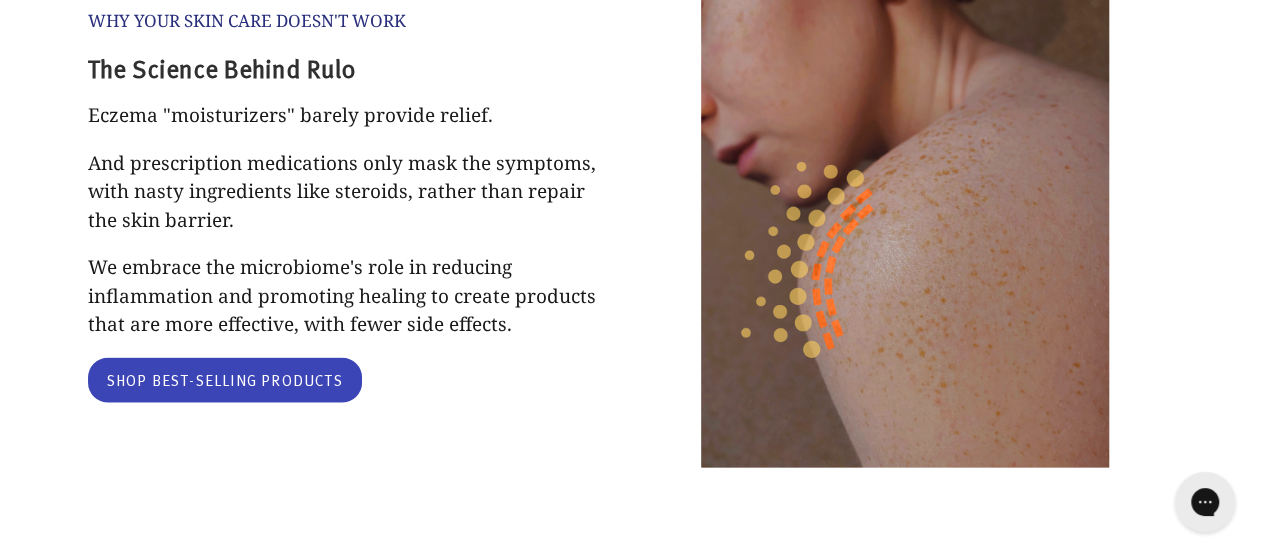 click on "Shop Best-Selling Products" at bounding box center (225, 380) 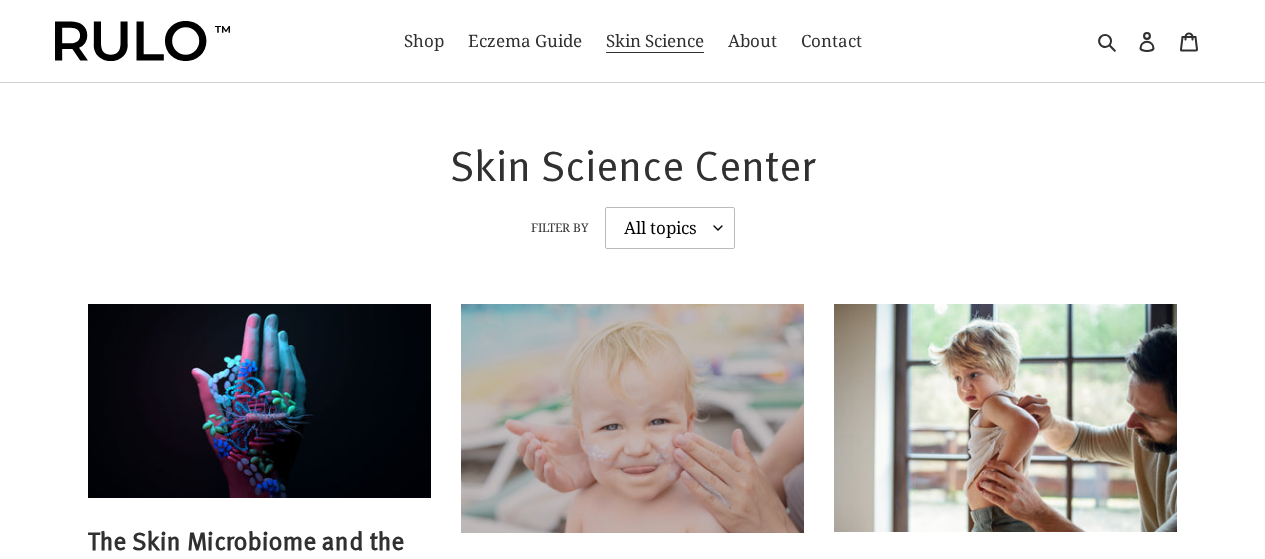 scroll, scrollTop: 0, scrollLeft: 0, axis: both 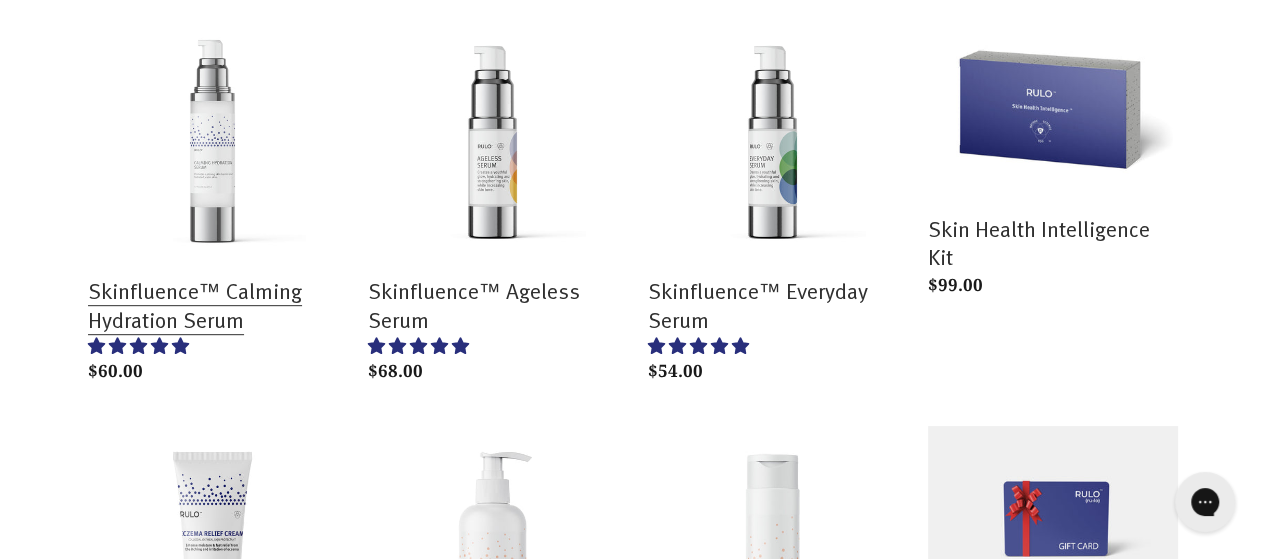 click on "Skinfluence™ Calming Hydration Serum" at bounding box center [213, 201] 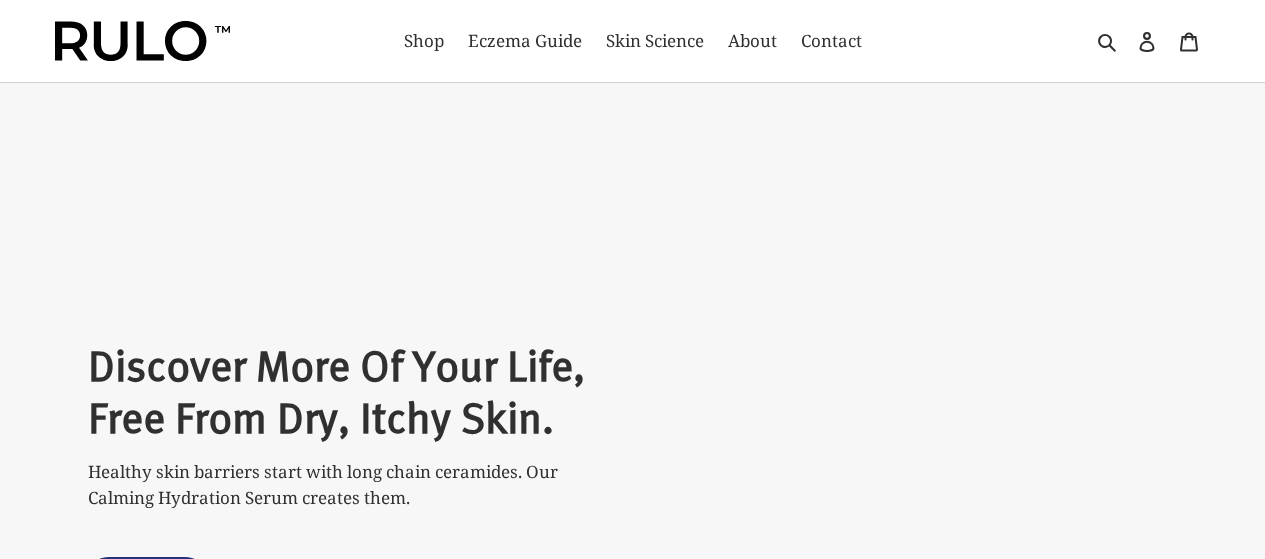 scroll, scrollTop: 0, scrollLeft: 0, axis: both 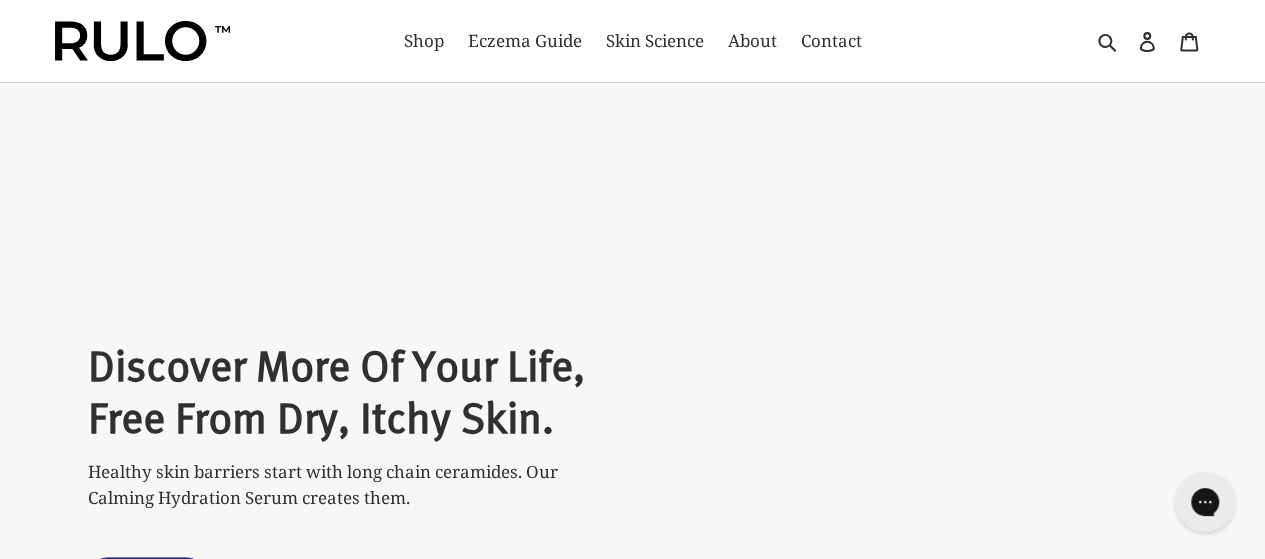 select on "most-helpful" 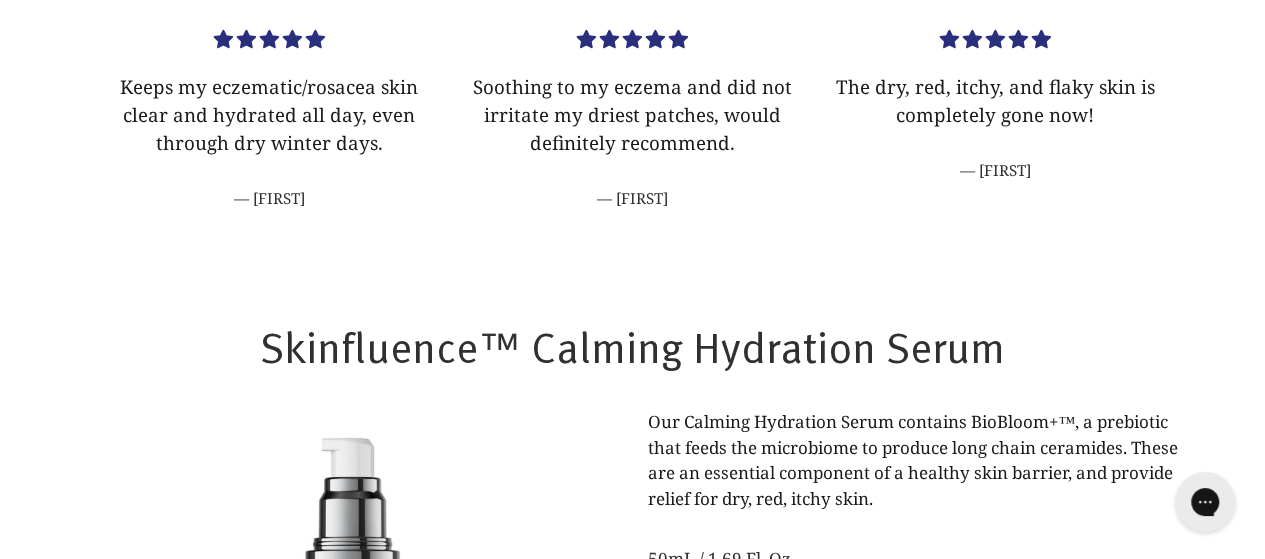 scroll, scrollTop: 974, scrollLeft: 0, axis: vertical 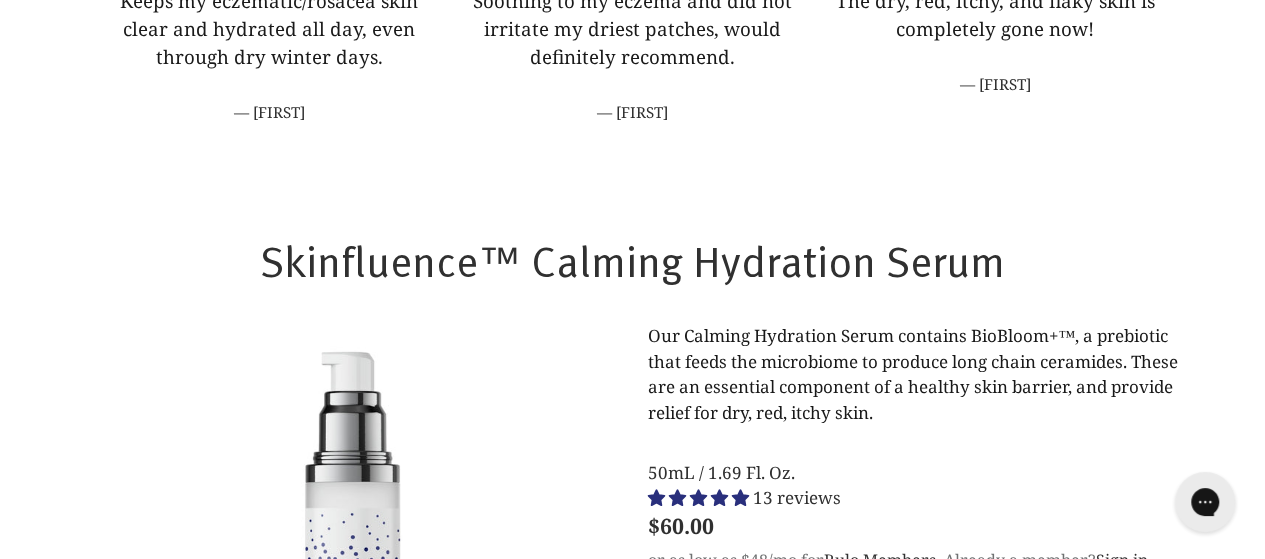 click on "Our Calming Hydration Serum contains BioBloom+™, a prebiotic that feeds the microbiome to produce long chain ceramides. These are an essential component of a healthy skin barrier, and provide relief for dry, red, itchy skin." at bounding box center [913, 374] 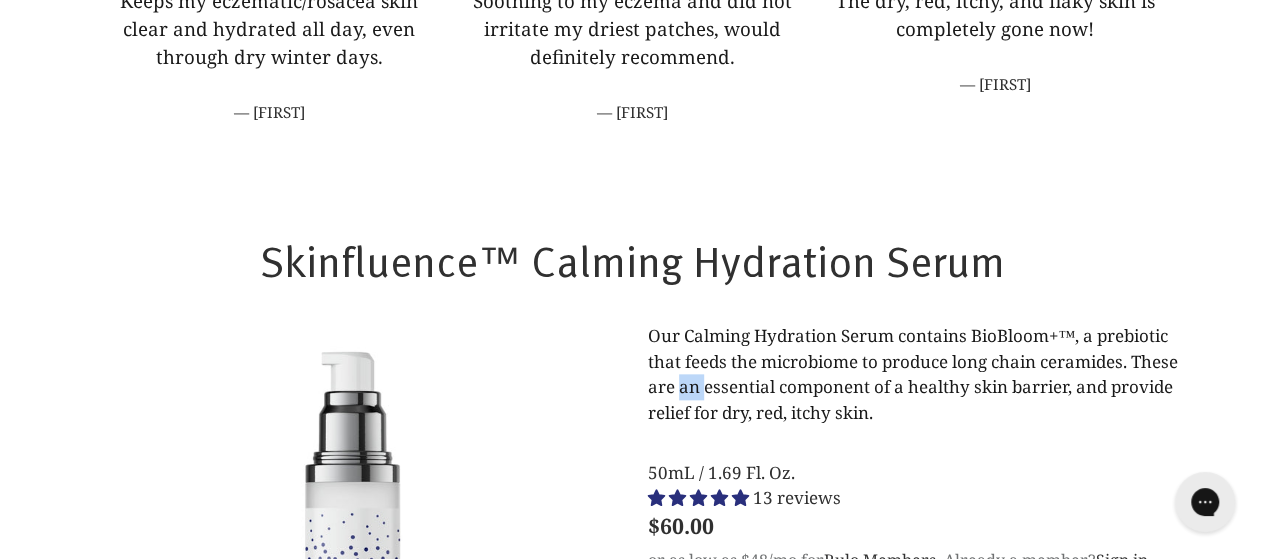 click on "Our Calming Hydration Serum contains BioBloom+™, a prebiotic that feeds the microbiome to produce long chain ceramides. These are an essential component of a healthy skin barrier, and provide relief for dry, red, itchy skin." at bounding box center (913, 374) 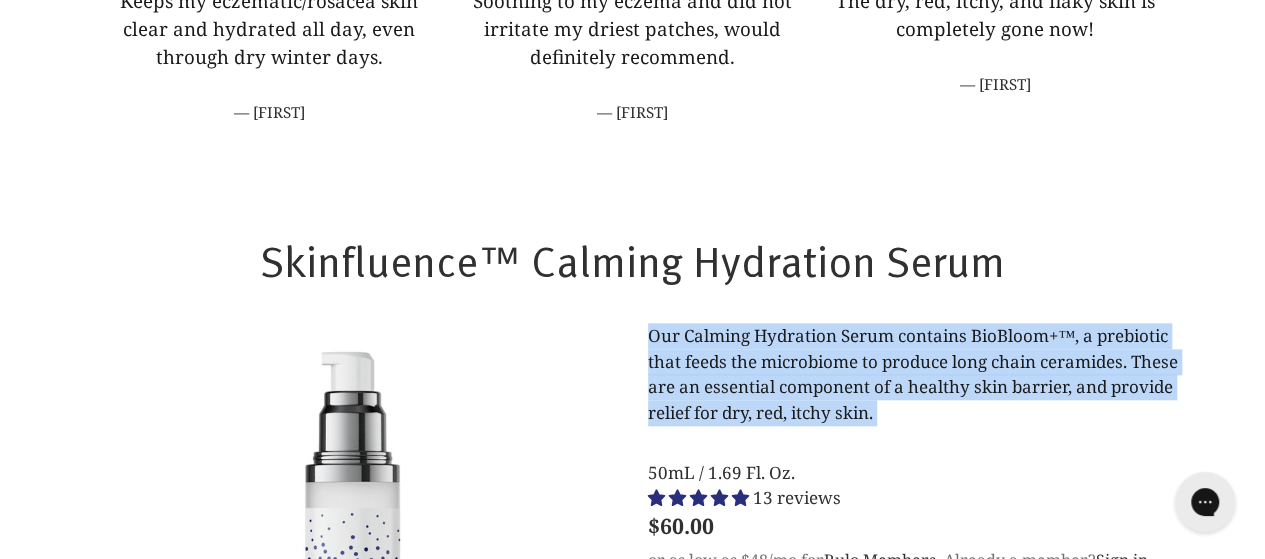 click on "Our Calming Hydration Serum contains BioBloom+™, a prebiotic that feeds the microbiome to produce long chain ceramides. These are an essential component of a healthy skin barrier, and provide relief for dry, red, itchy skin." at bounding box center [913, 374] 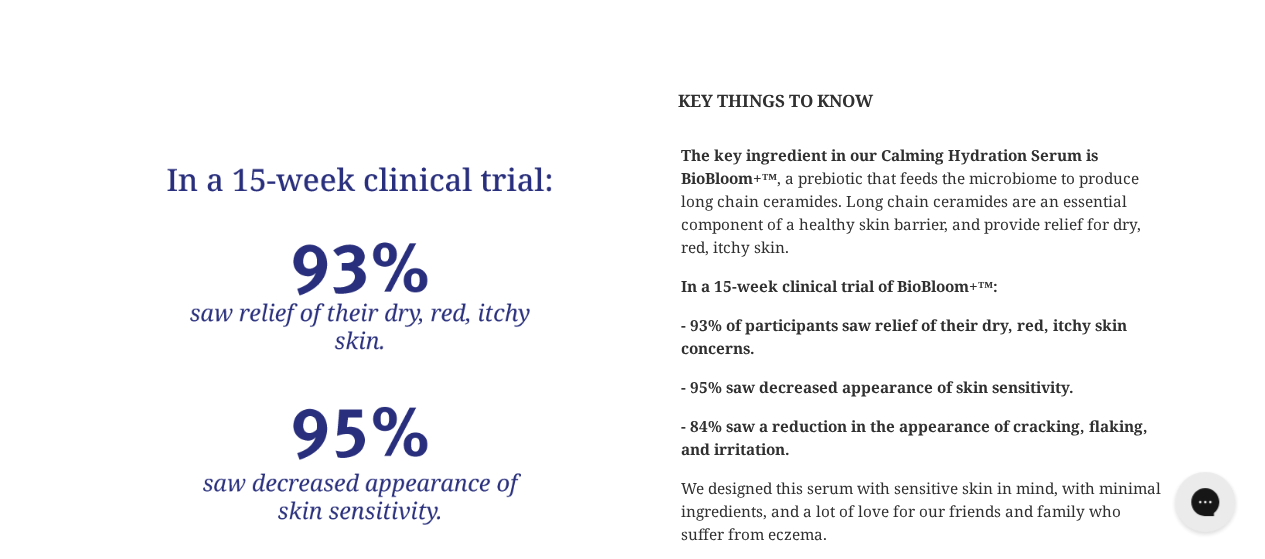 scroll, scrollTop: 2065, scrollLeft: 0, axis: vertical 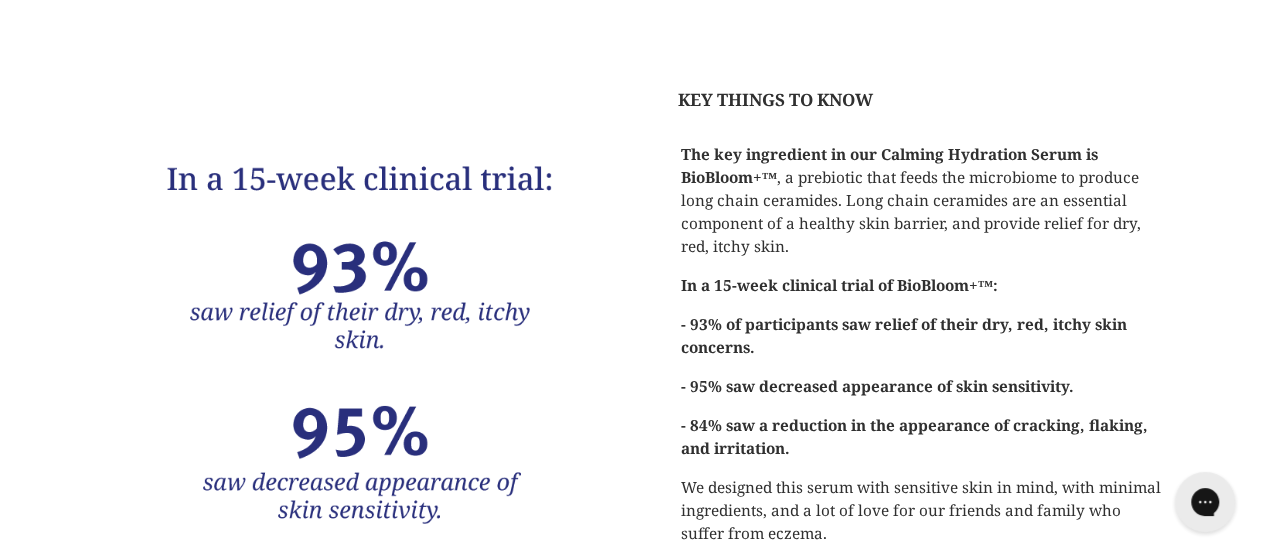 click on "The key ingredient in our Calming Hydration Serum is BioBloom+™ , a prebiotic that feeds the microbiome to produce long chain ceramides. Long chain ceramides are an essential component of a healthy skin barrier, and provide relief for dry, red, itchy skin." at bounding box center [923, 200] 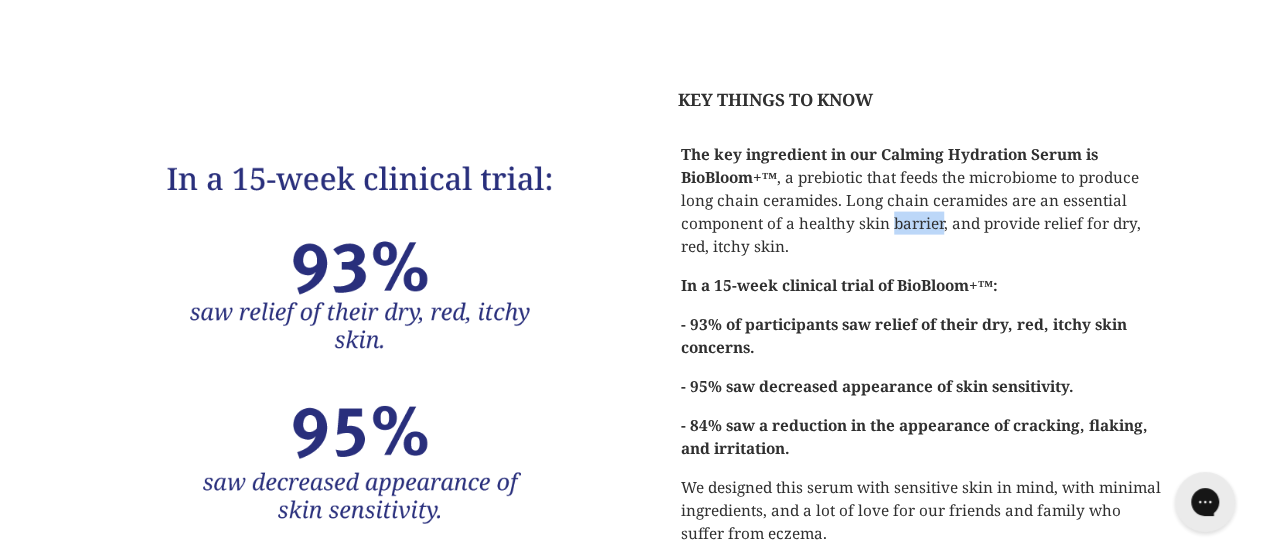 click on "The key ingredient in our Calming Hydration Serum is BioBloom+™ , a prebiotic that feeds the microbiome to produce long chain ceramides. Long chain ceramides are an essential component of a healthy skin barrier, and provide relief for dry, red, itchy skin." at bounding box center (923, 200) 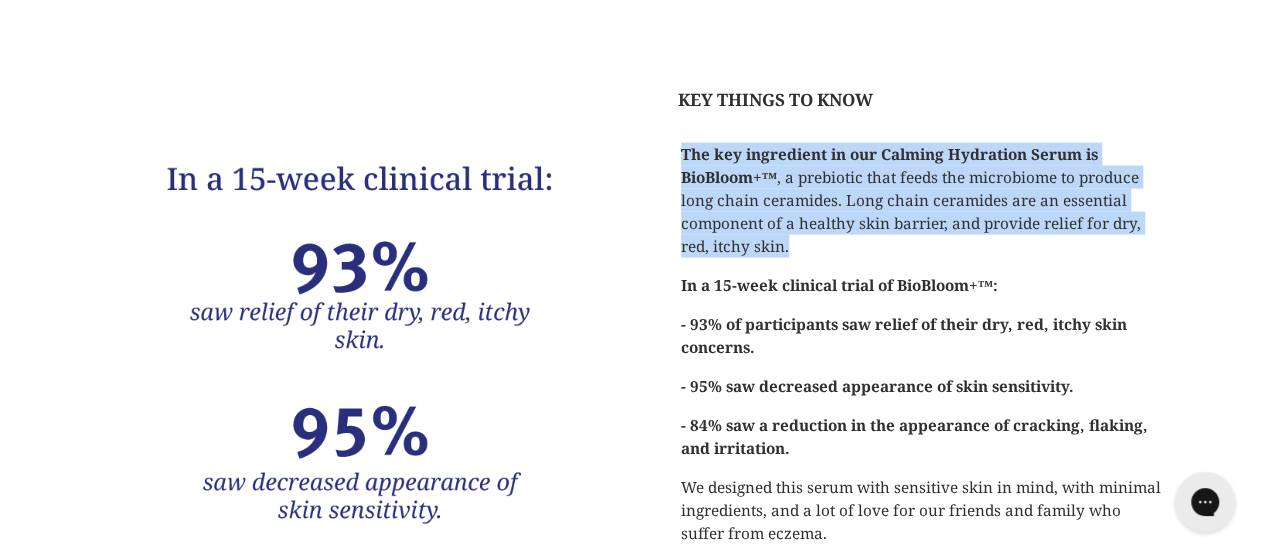 copy on "The key ingredient in our Calming Hydration Serum is BioBloom+™ , a prebiotic that feeds the microbiome to produce long chain ceramides. Long chain ceramides are an essential component of a healthy skin barrier, and provide relief for dry, red, itchy skin." 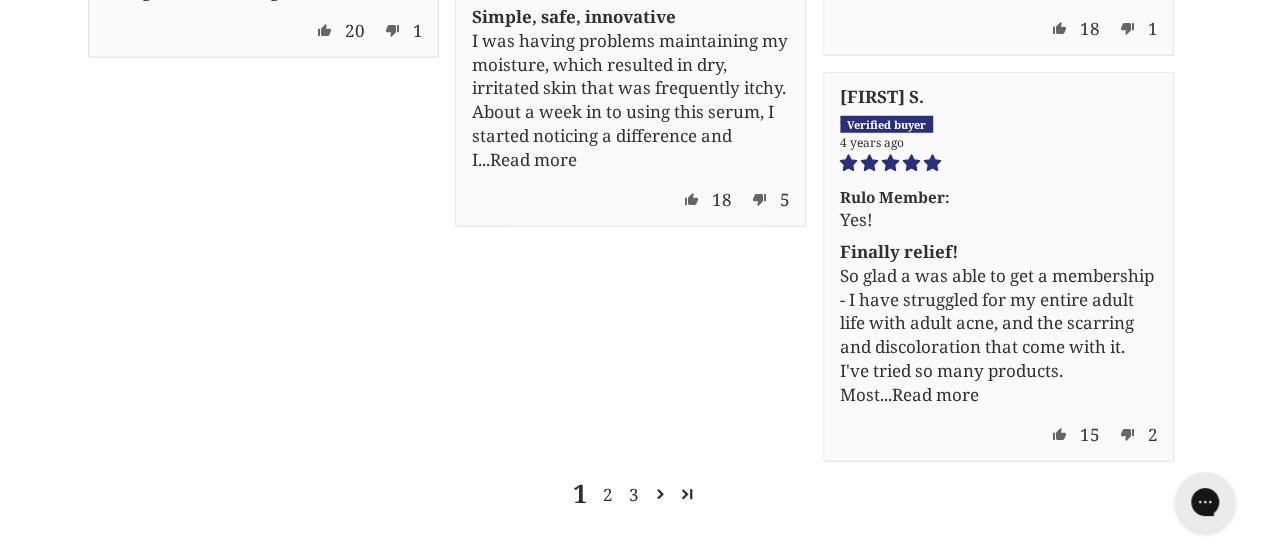 scroll, scrollTop: 7301, scrollLeft: 0, axis: vertical 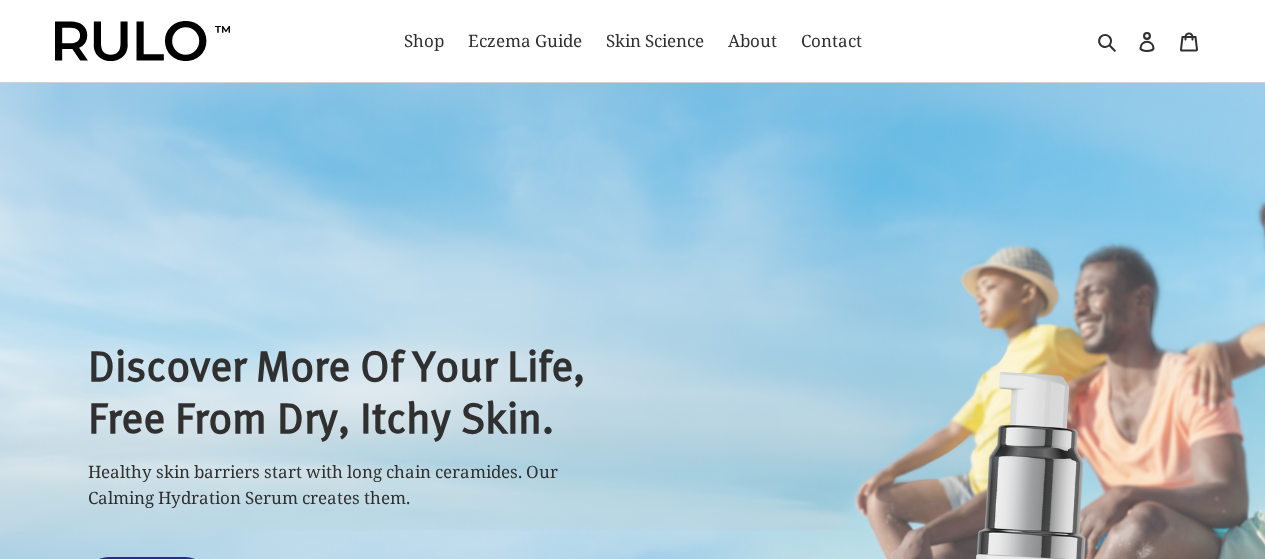 select on "most-helpful" 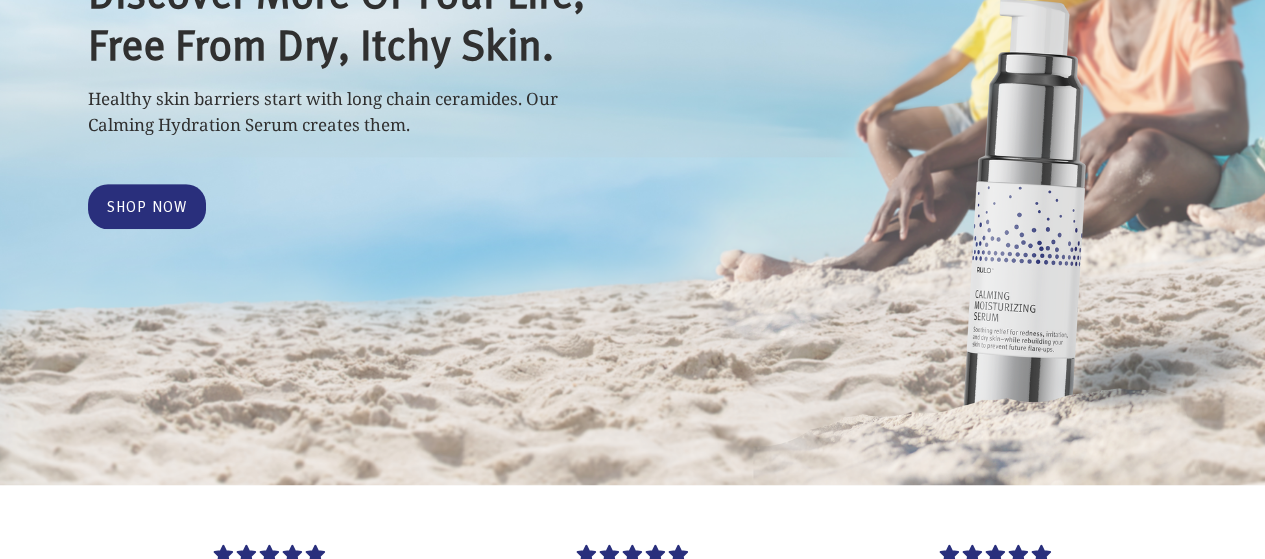 scroll, scrollTop: 0, scrollLeft: 0, axis: both 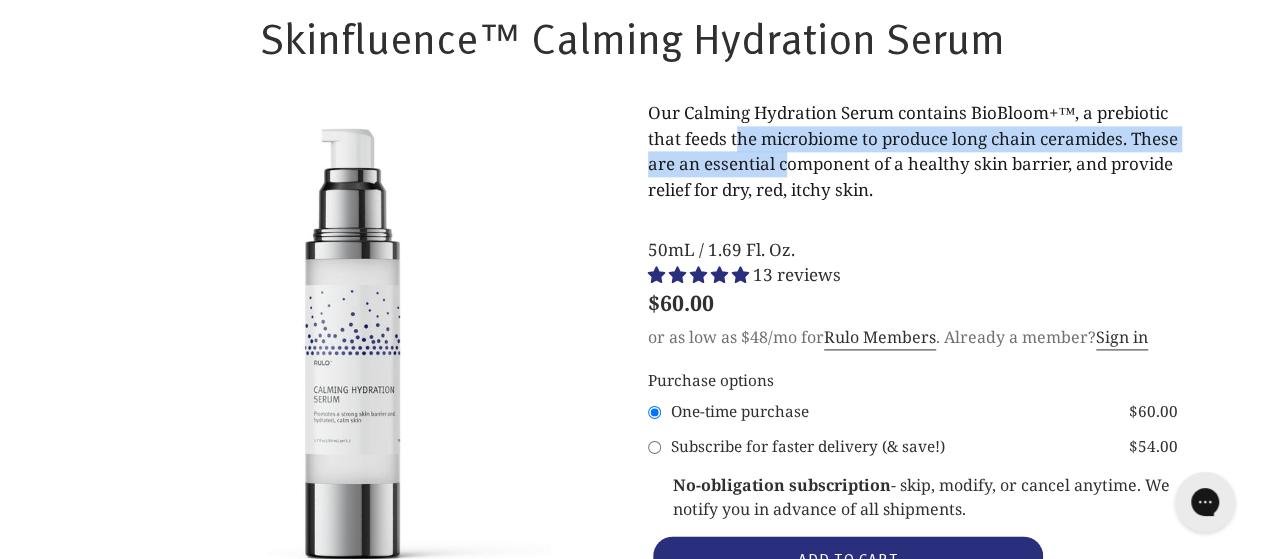 drag, startPoint x: 736, startPoint y: 143, endPoint x: 837, endPoint y: 163, distance: 102.96116 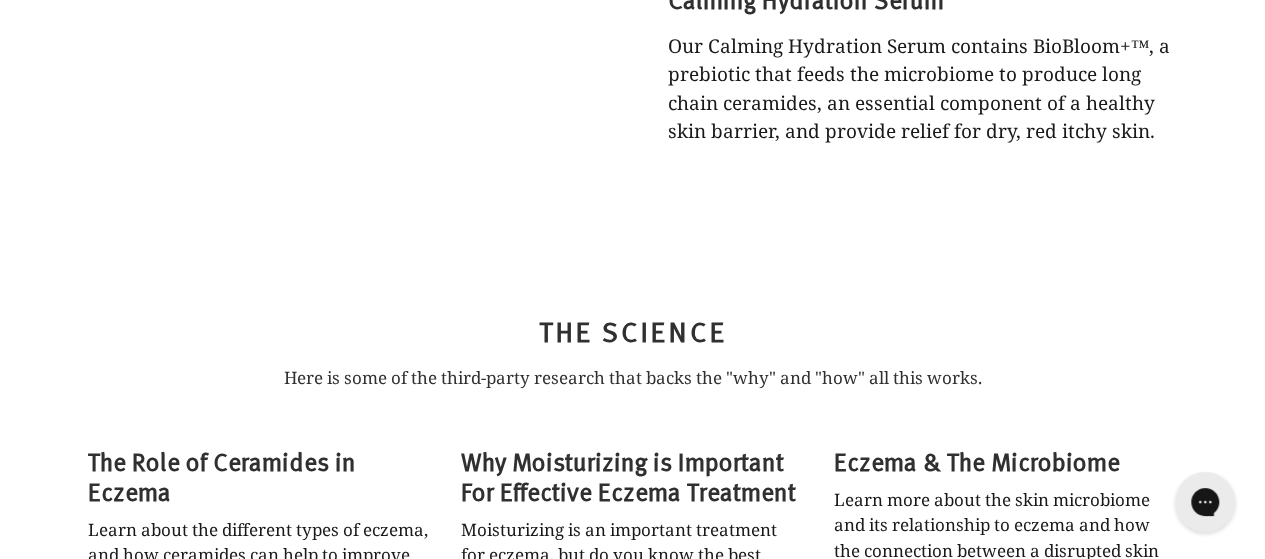 scroll, scrollTop: 4788, scrollLeft: 0, axis: vertical 